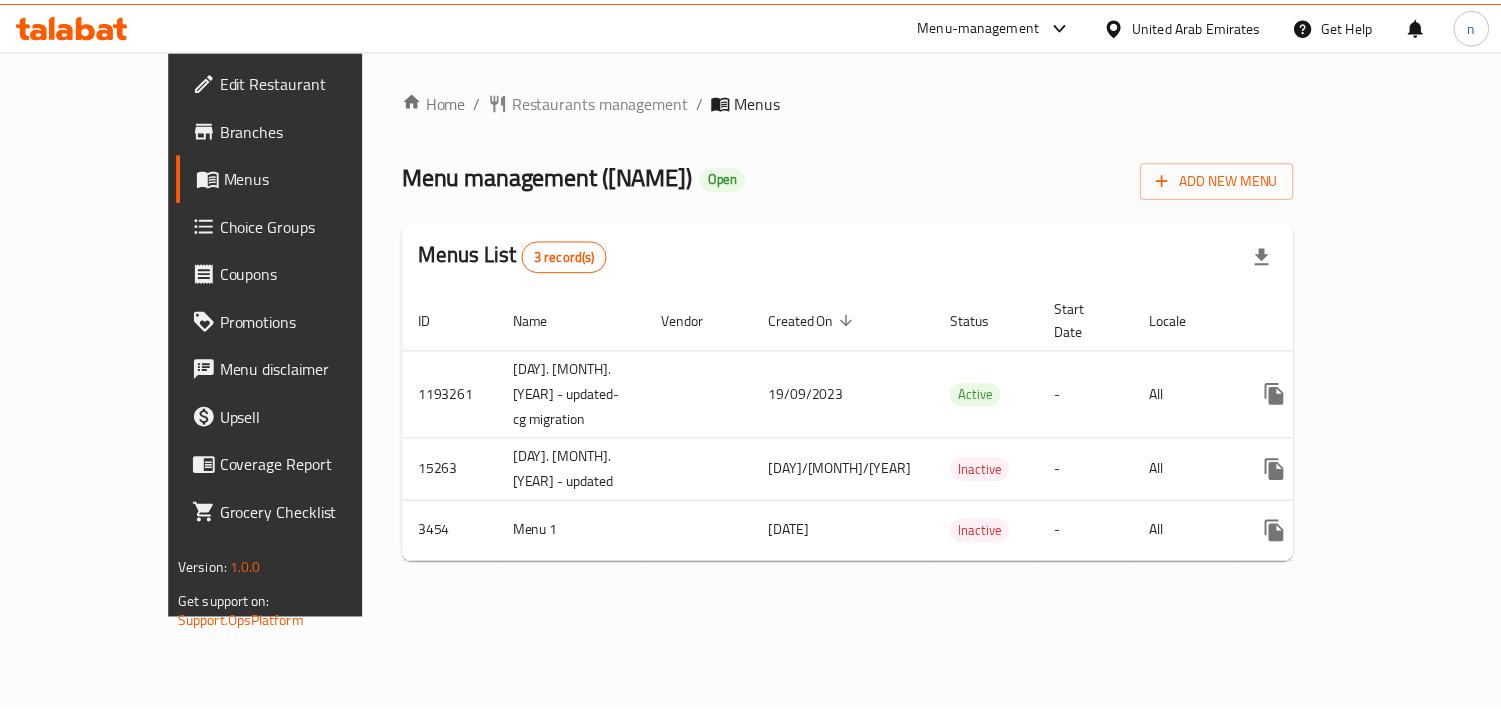 scroll, scrollTop: 0, scrollLeft: 0, axis: both 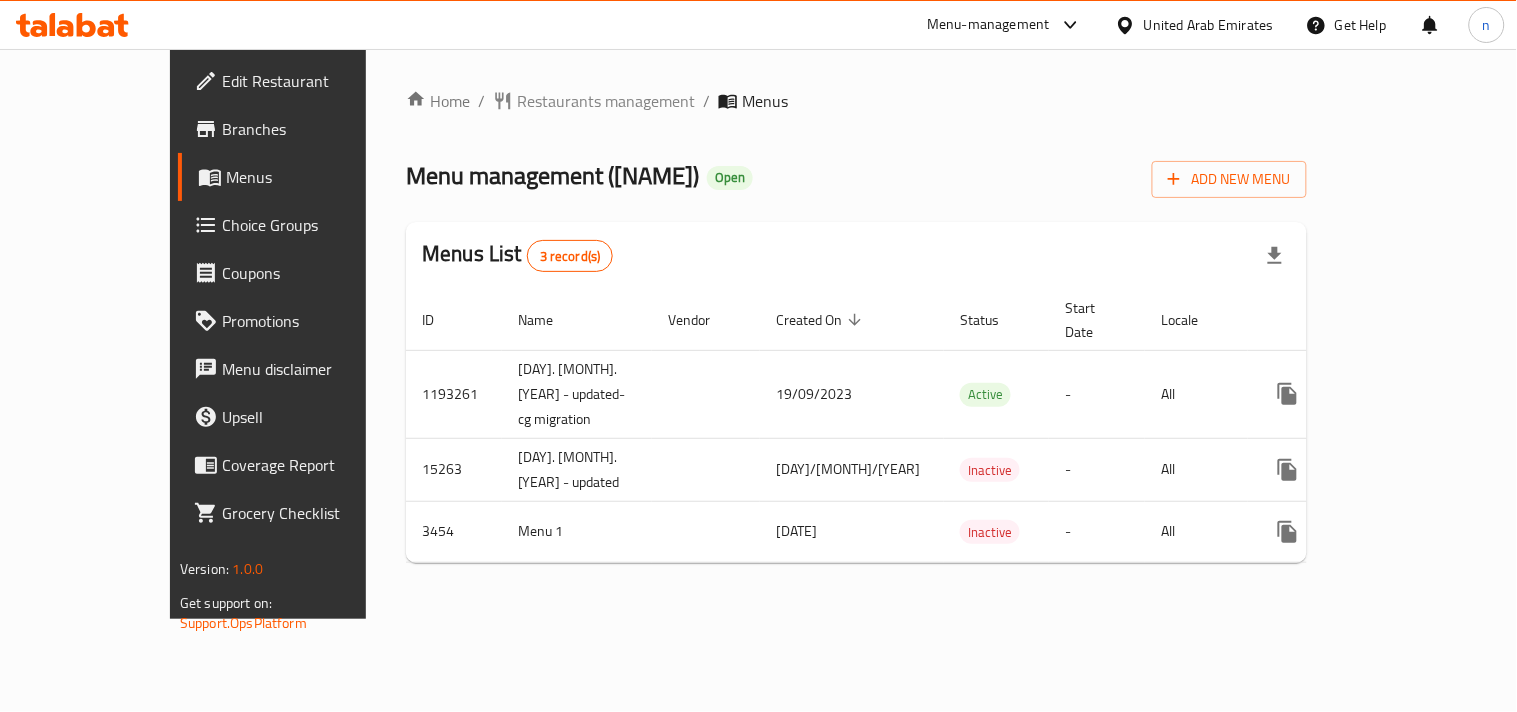 click on "United Arab Emirates" at bounding box center [1209, 25] 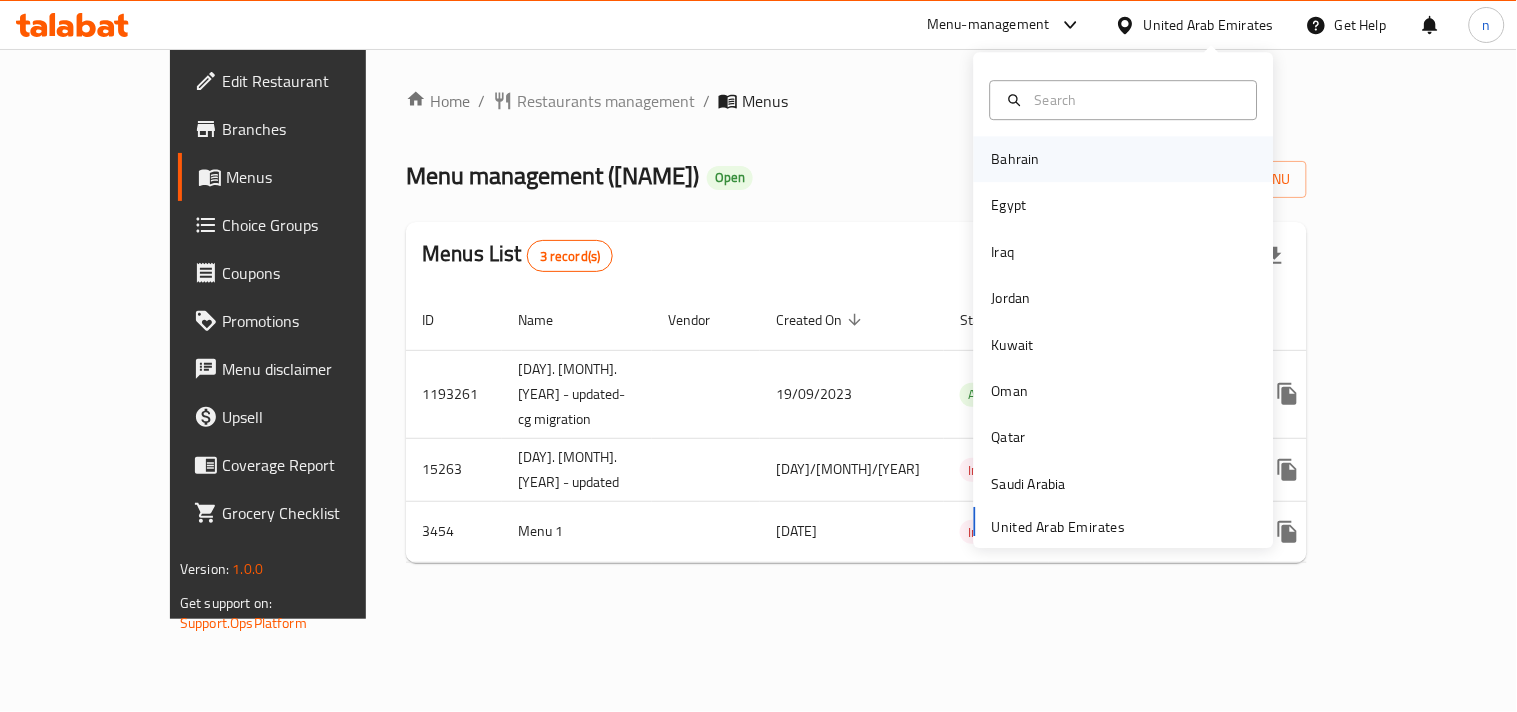 click on "Bahrain" at bounding box center (1016, 159) 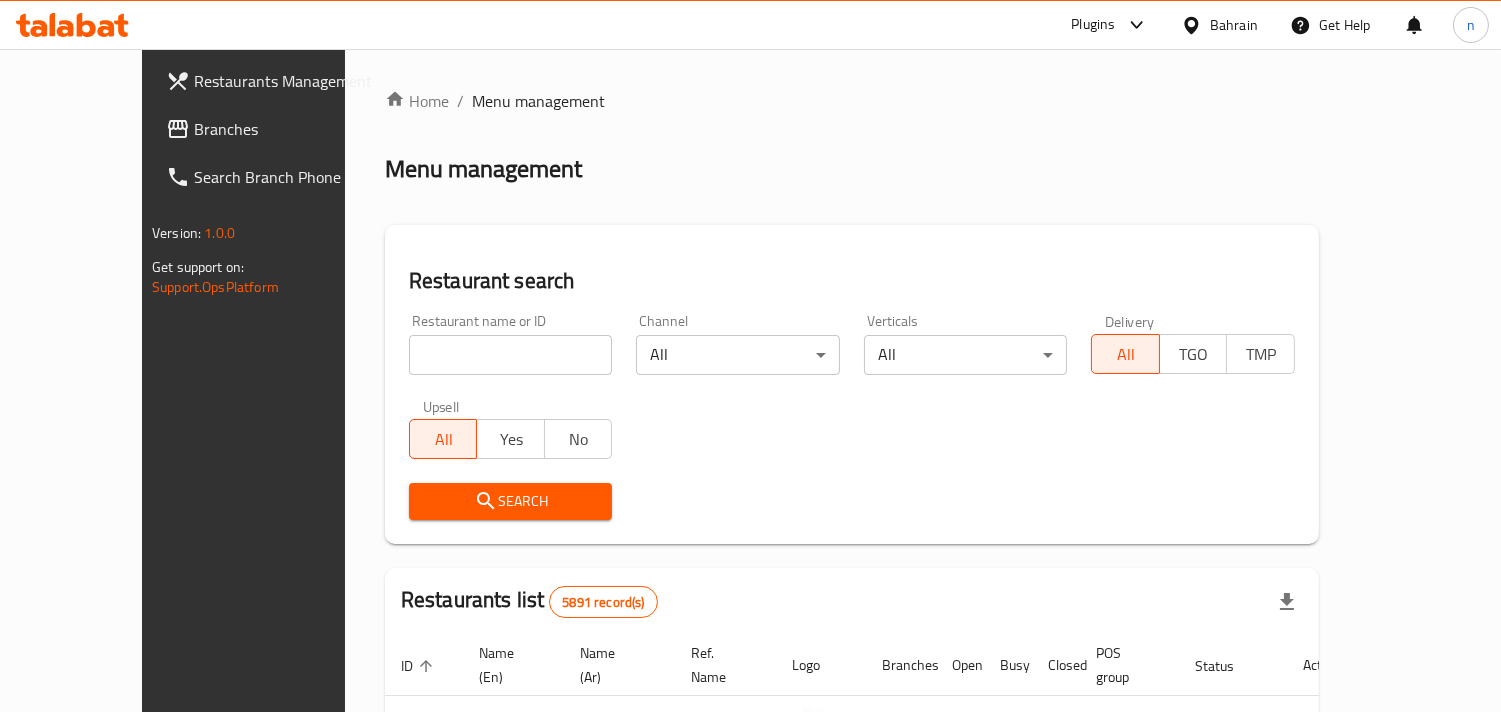 click 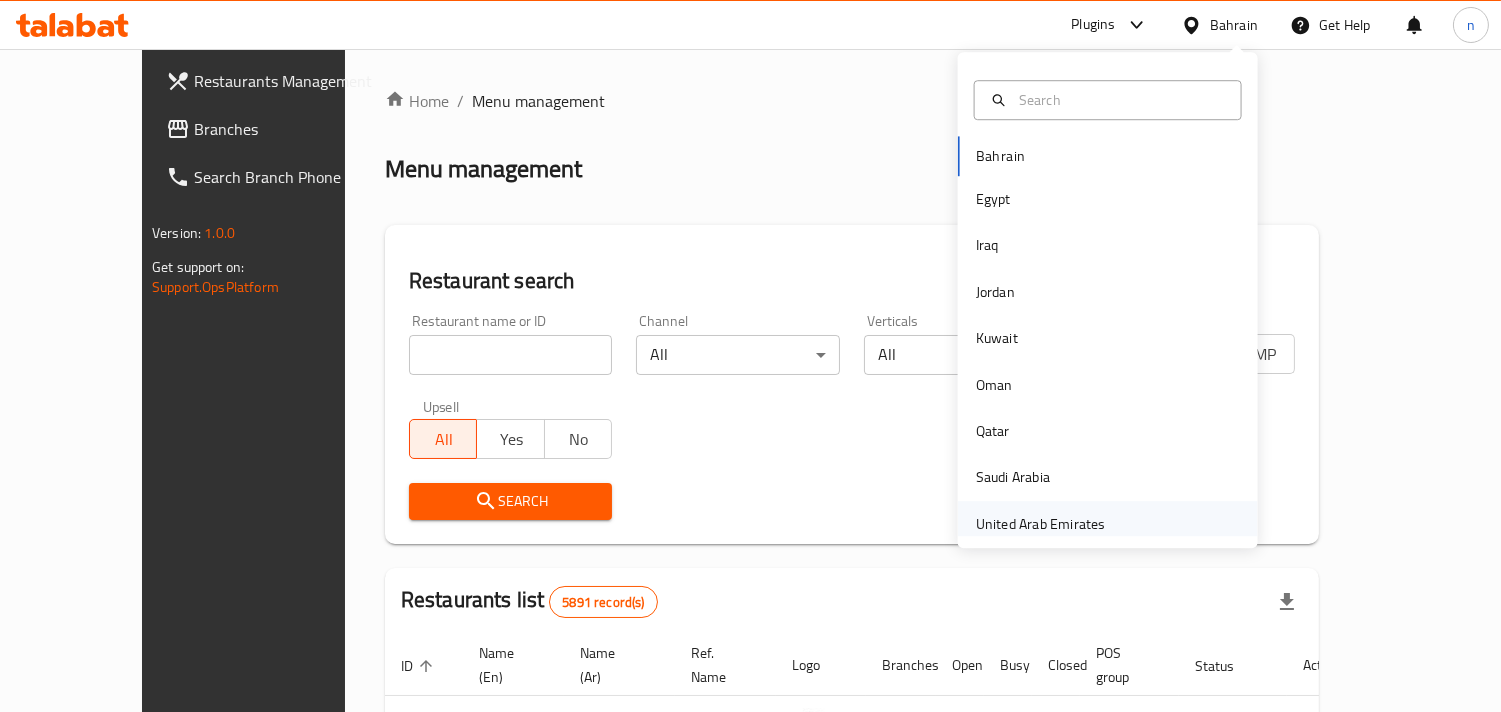 click on "United Arab Emirates" at bounding box center (1041, 524) 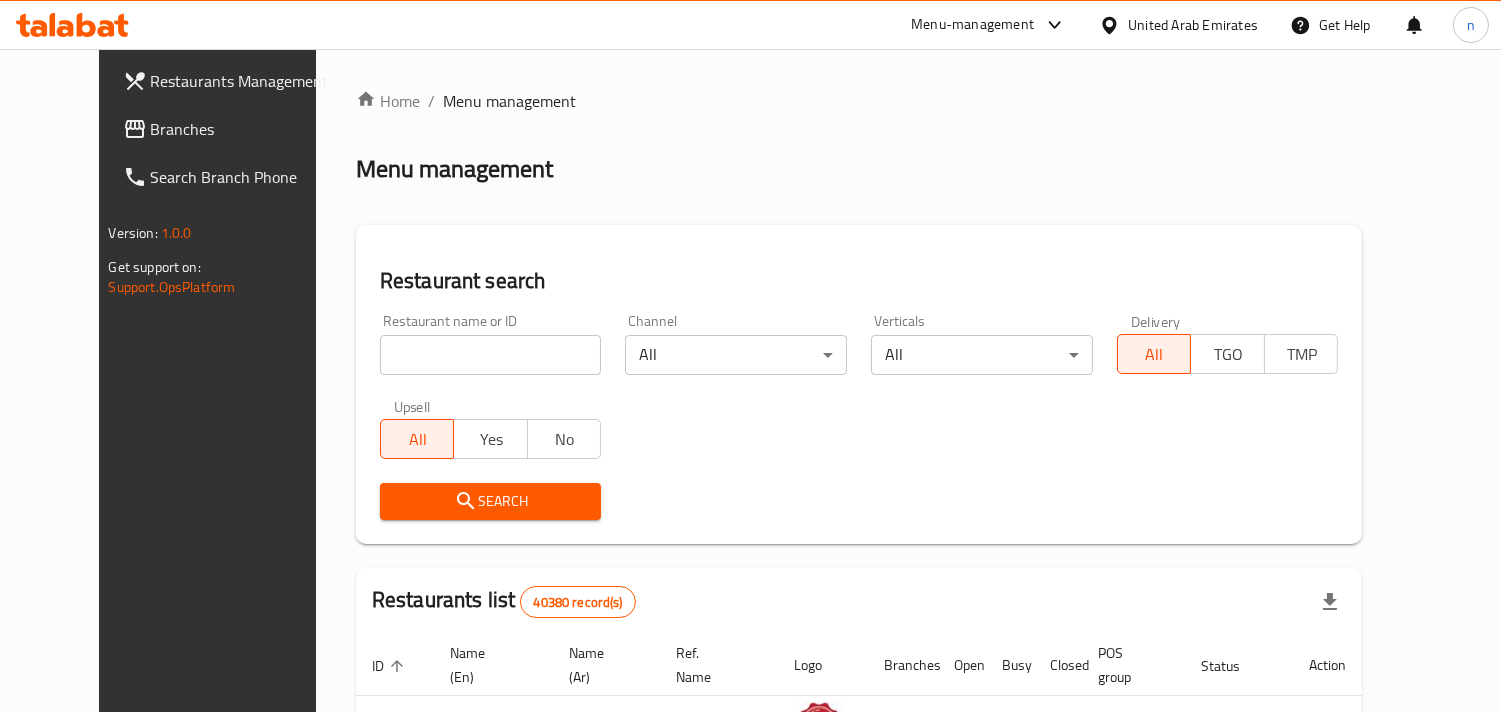 click on "Branches" at bounding box center [242, 129] 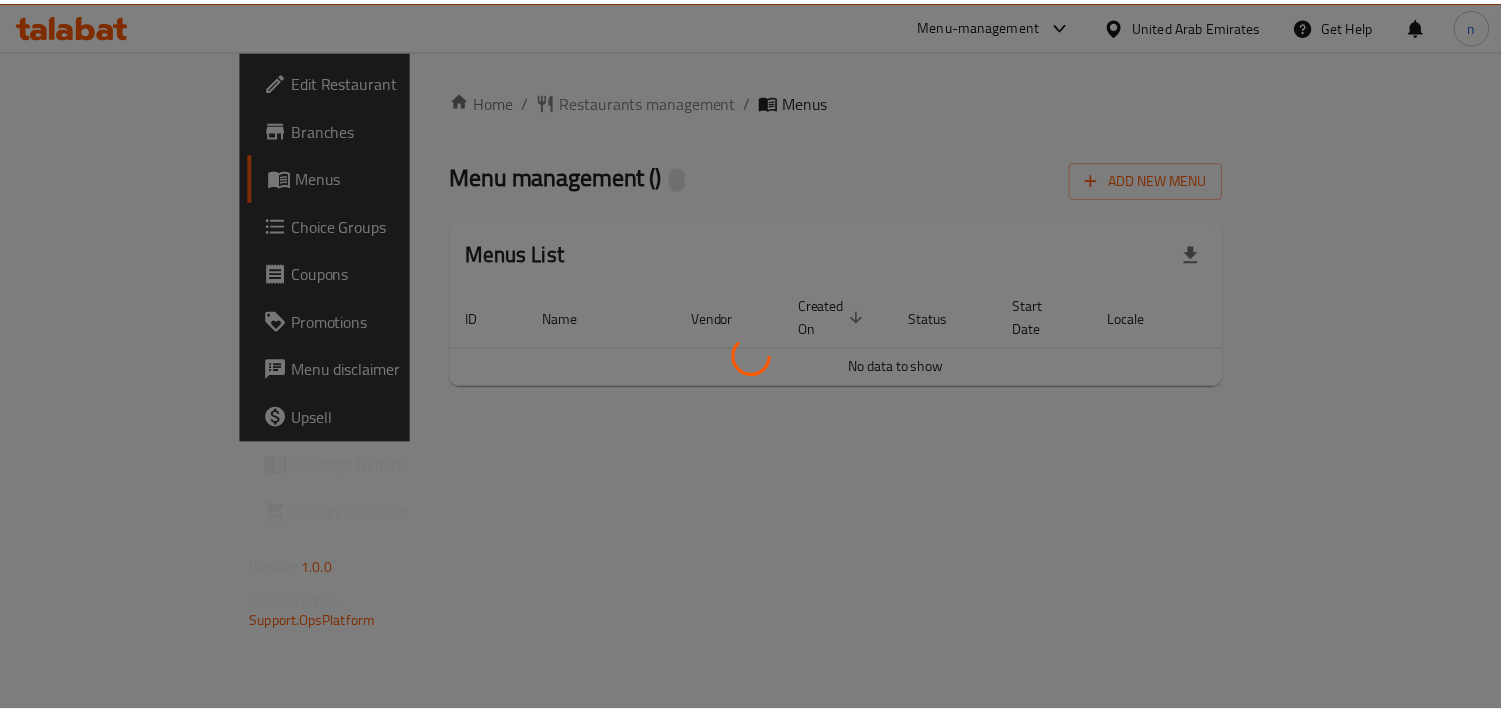 scroll, scrollTop: 0, scrollLeft: 0, axis: both 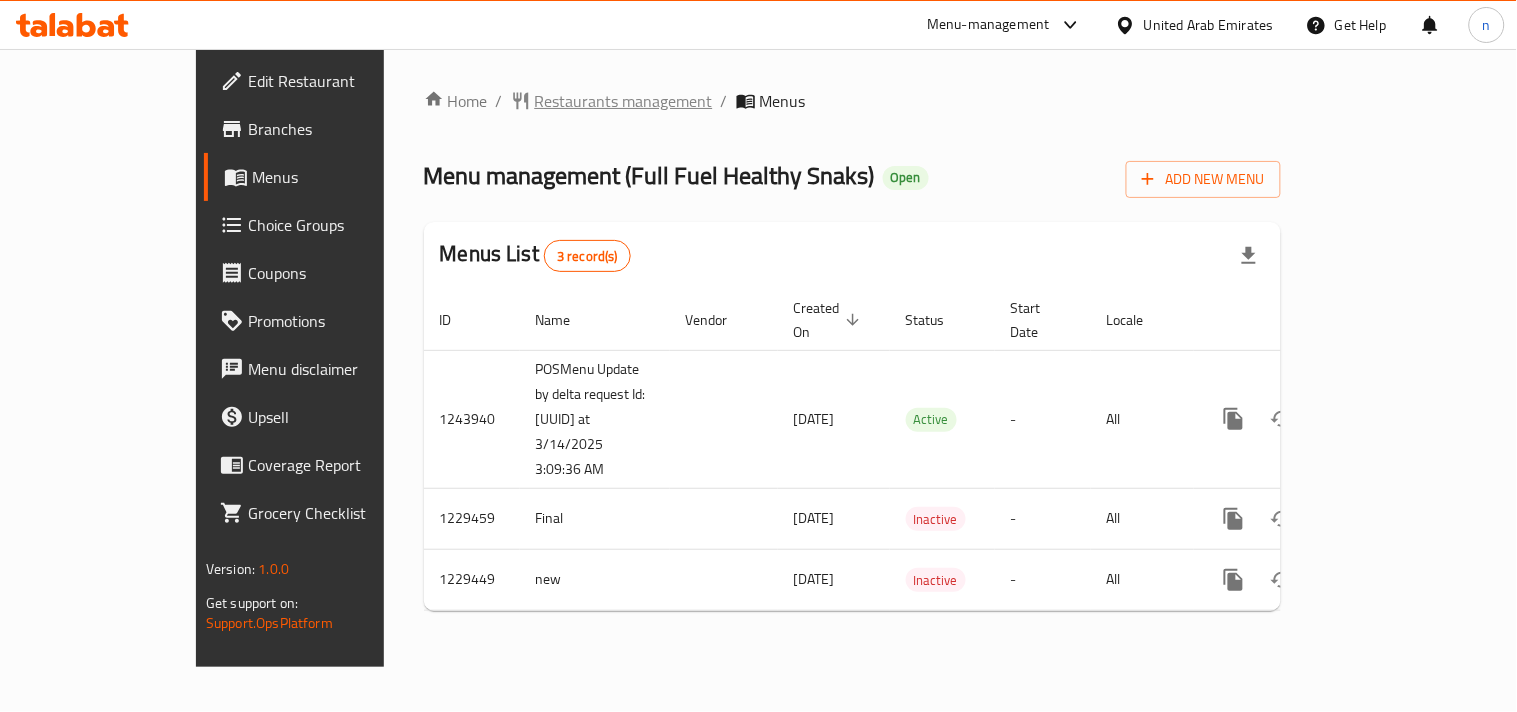click on "Restaurants management" at bounding box center [624, 101] 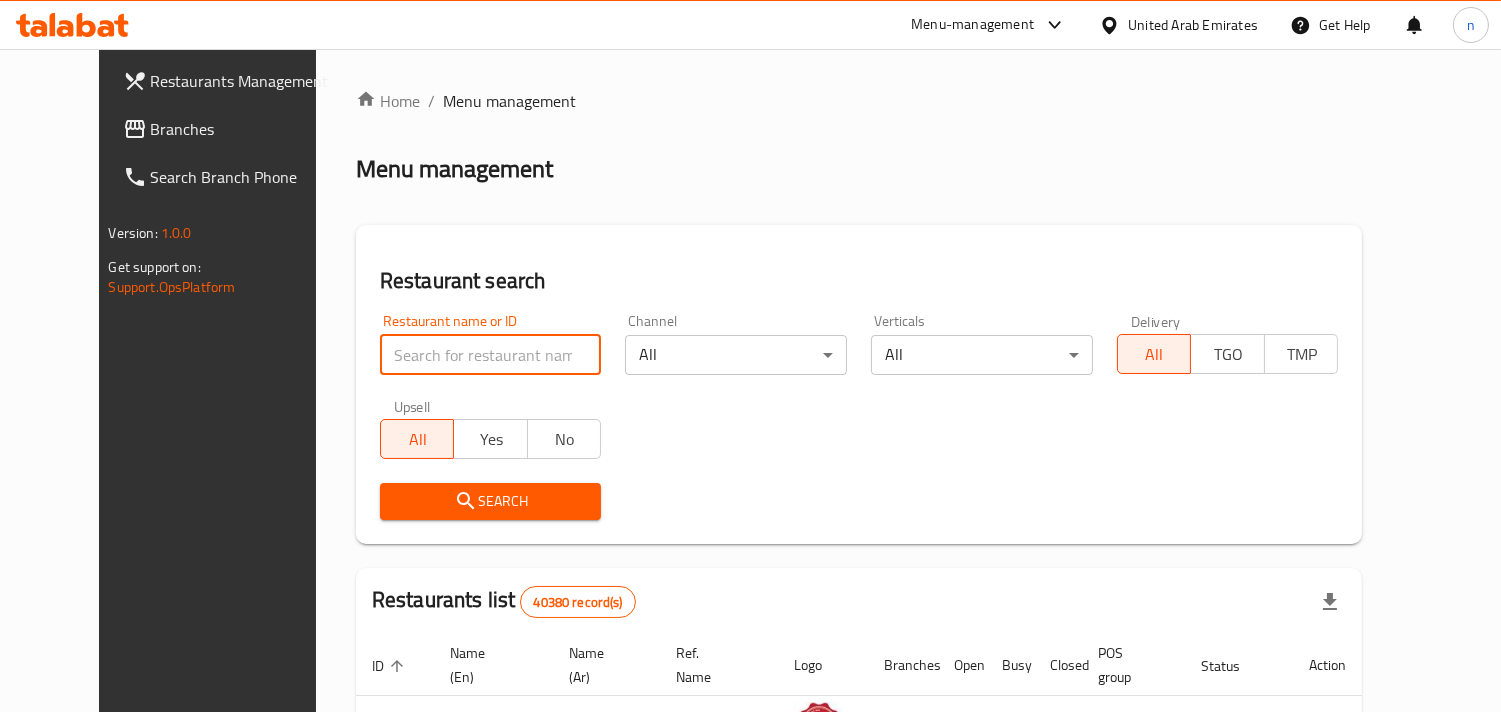 click at bounding box center (491, 355) 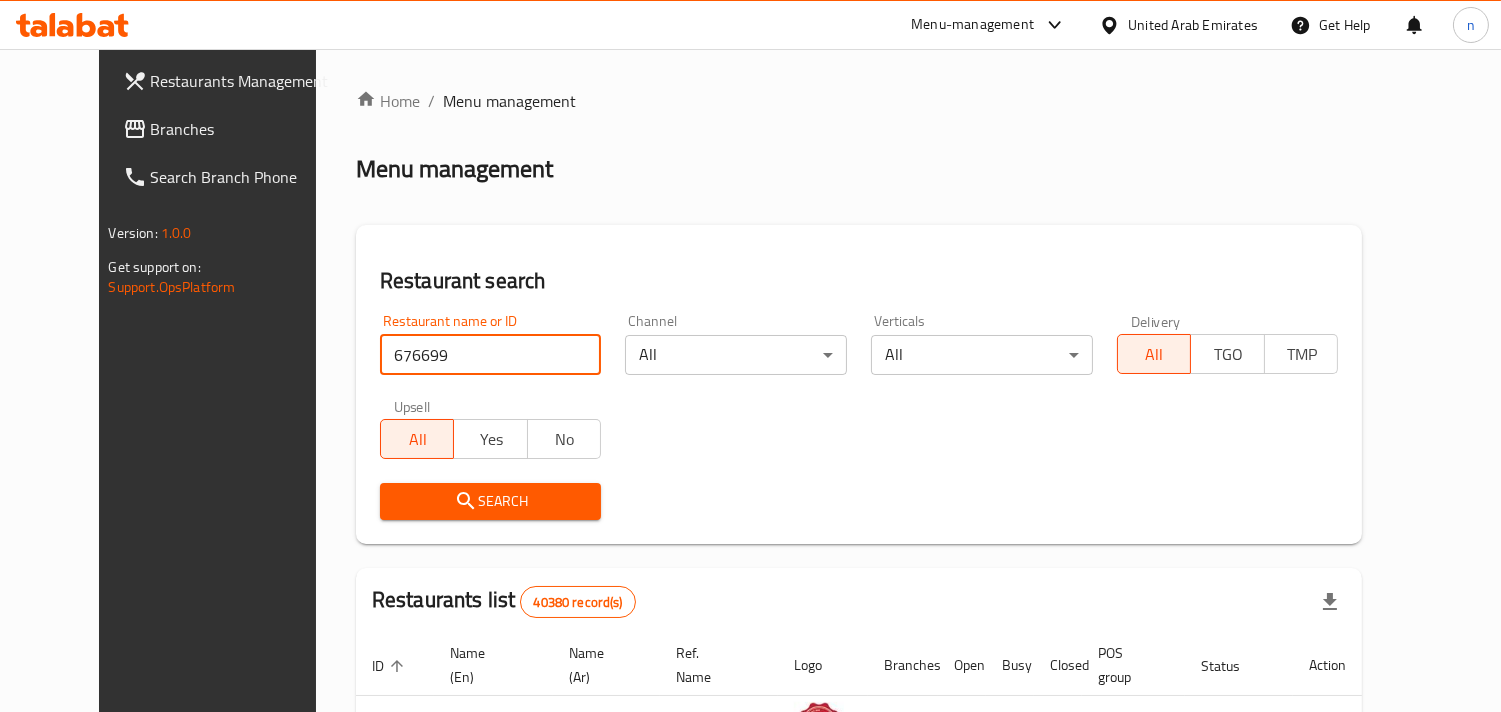 type on "676699" 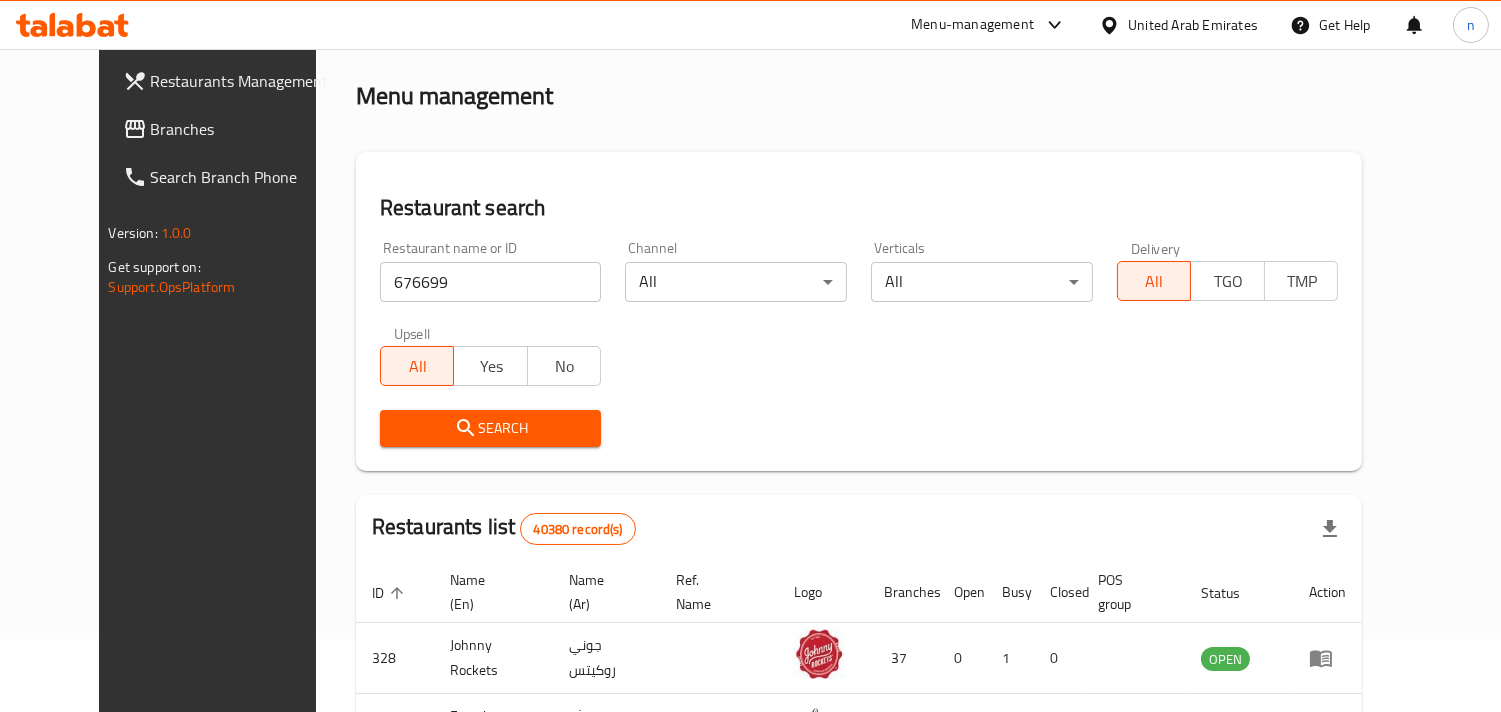 scroll, scrollTop: 111, scrollLeft: 0, axis: vertical 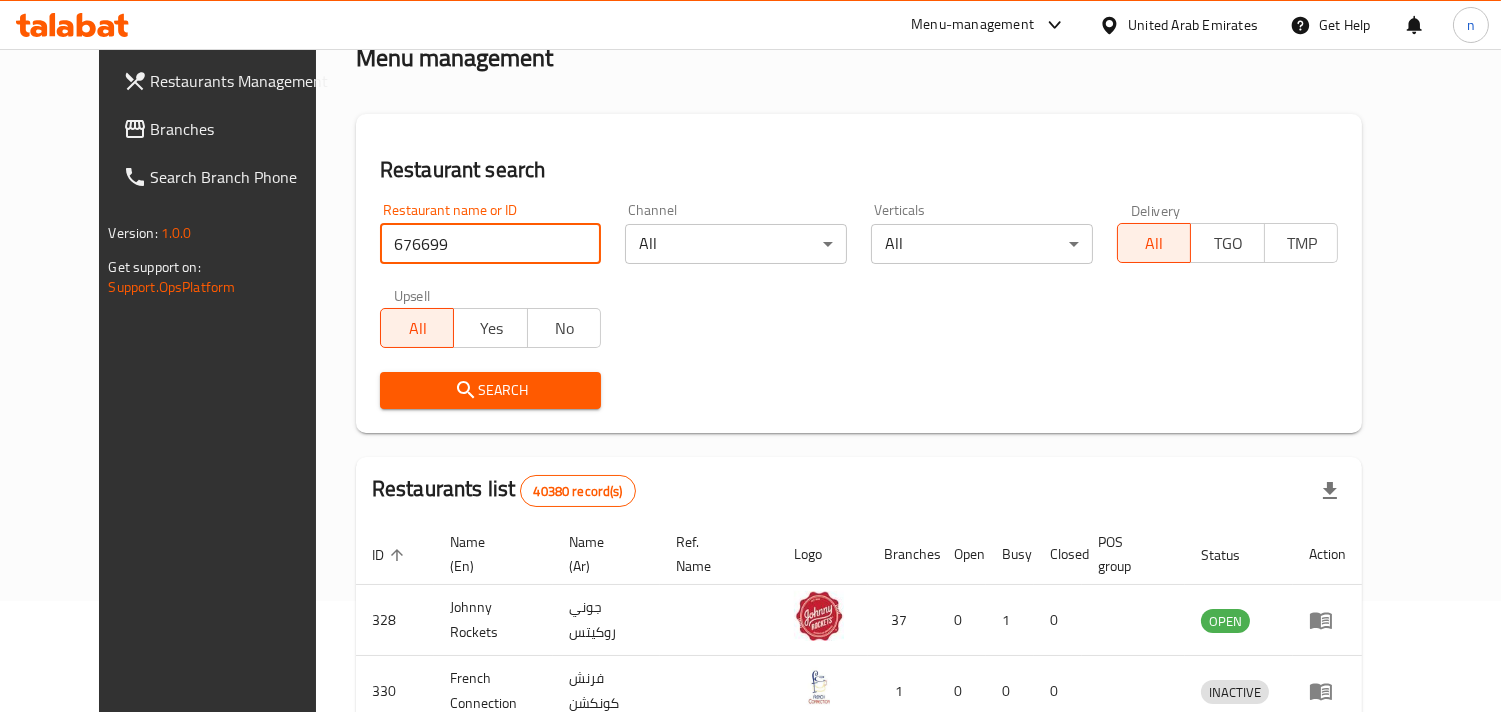 click on "676699" at bounding box center [491, 244] 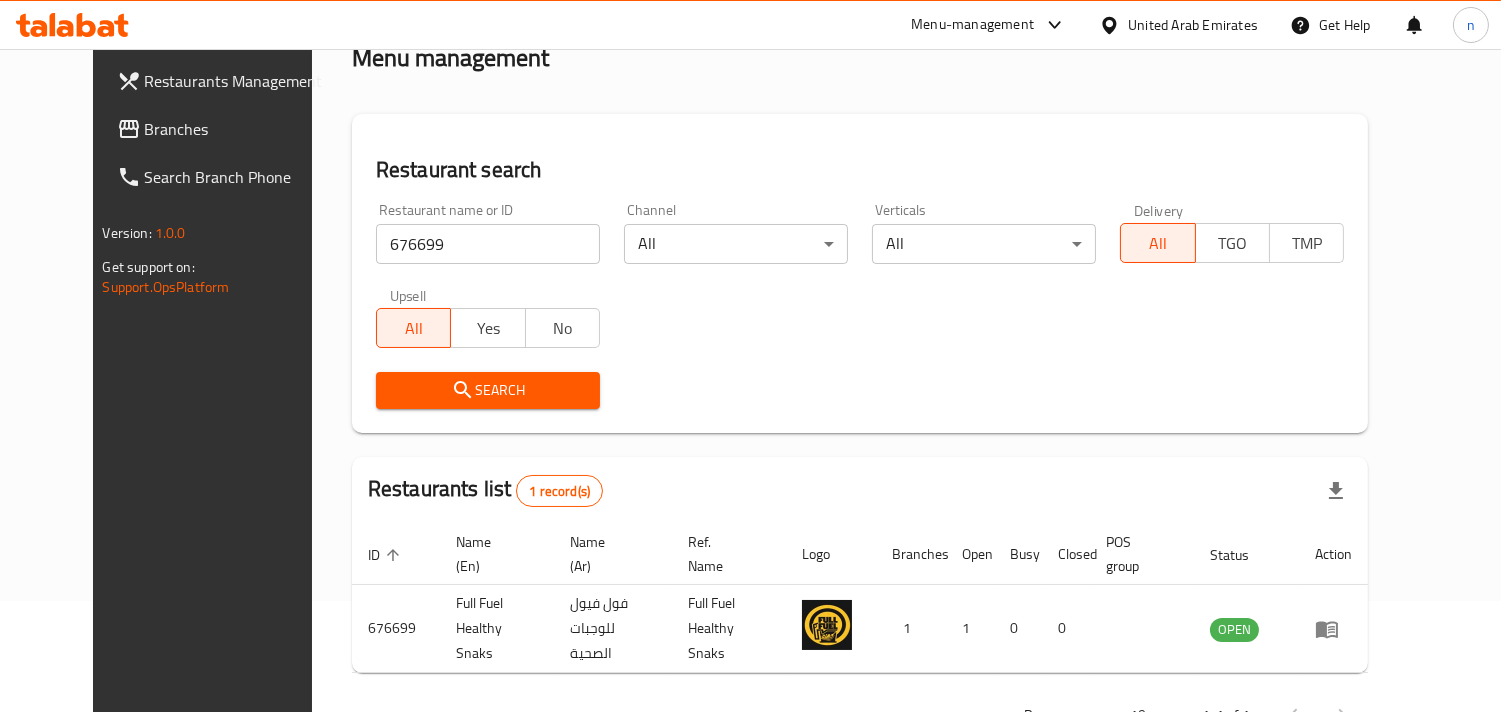 click on "United Arab Emirates" at bounding box center [1193, 25] 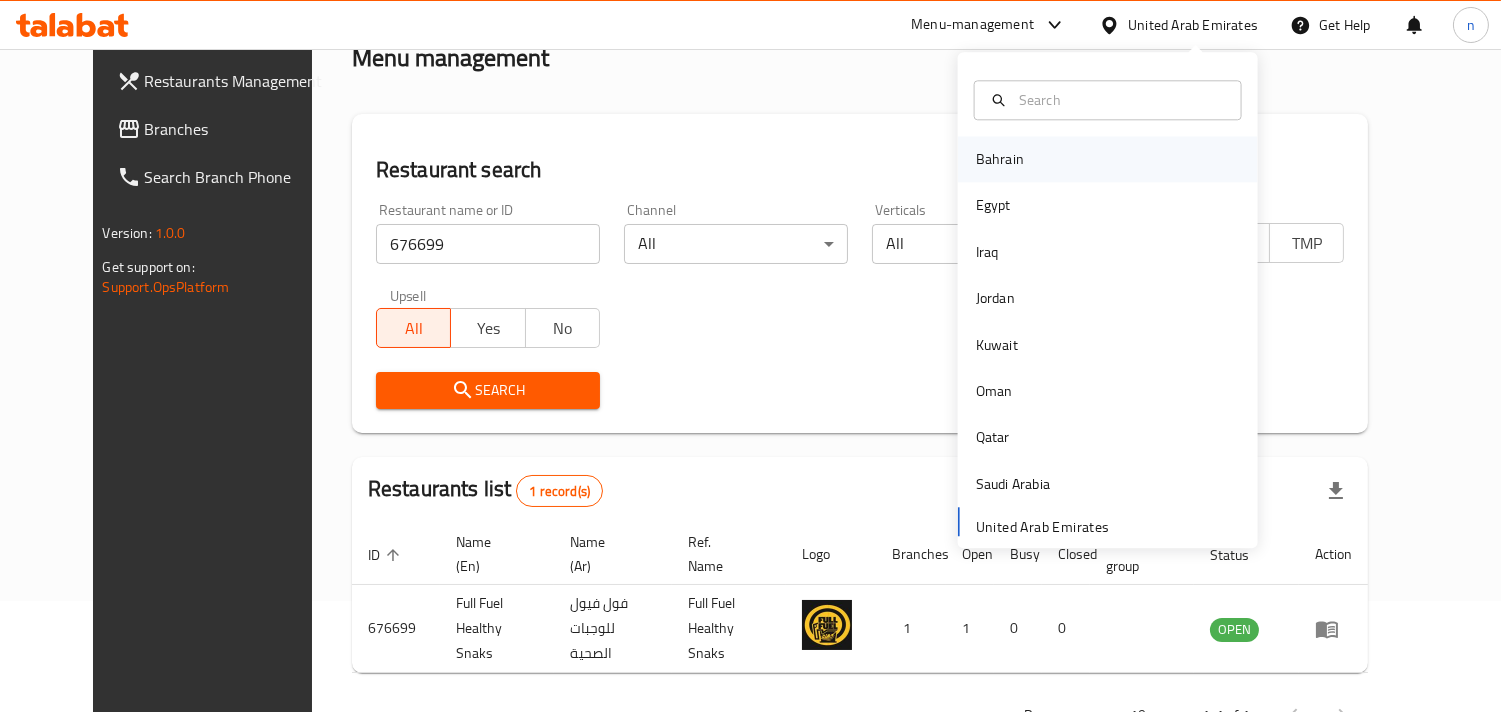 click on "Bahrain" at bounding box center [1000, 159] 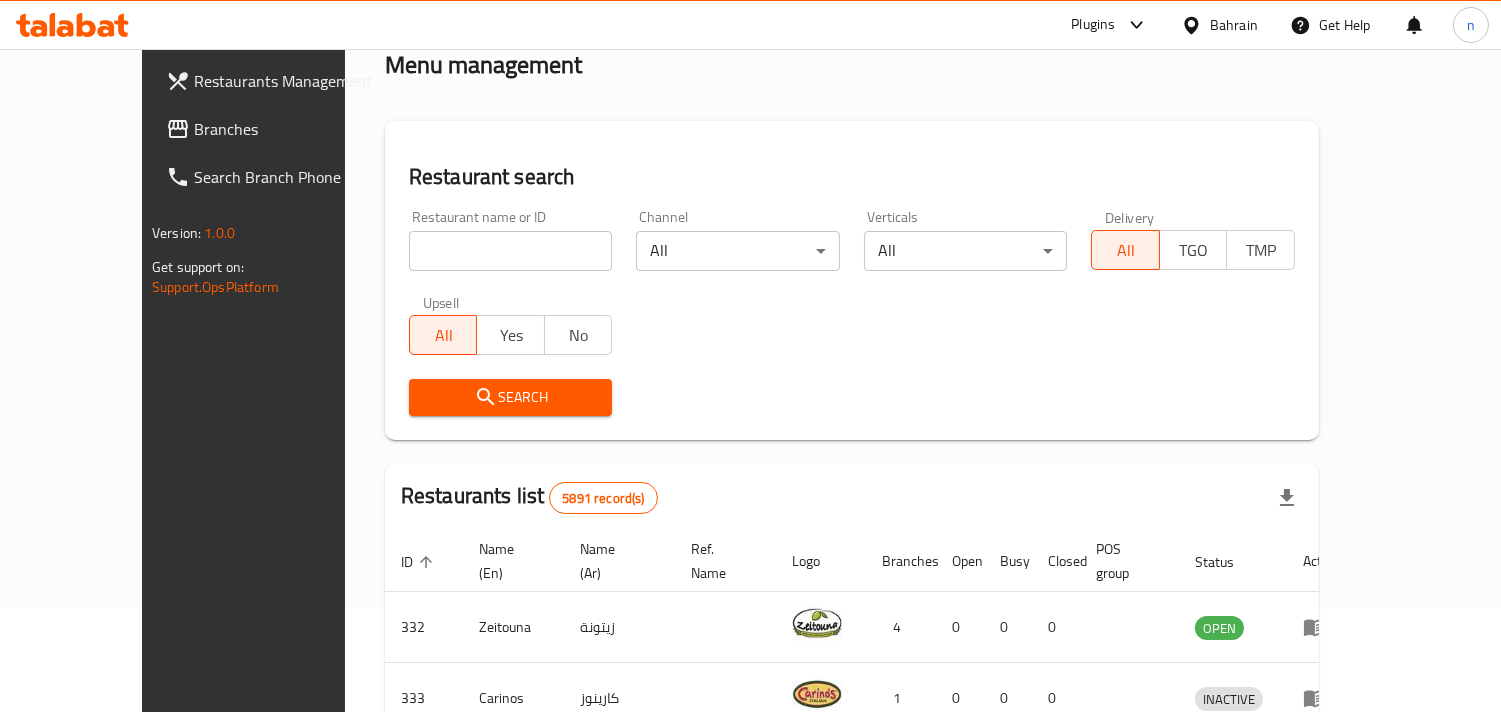 scroll, scrollTop: 111, scrollLeft: 0, axis: vertical 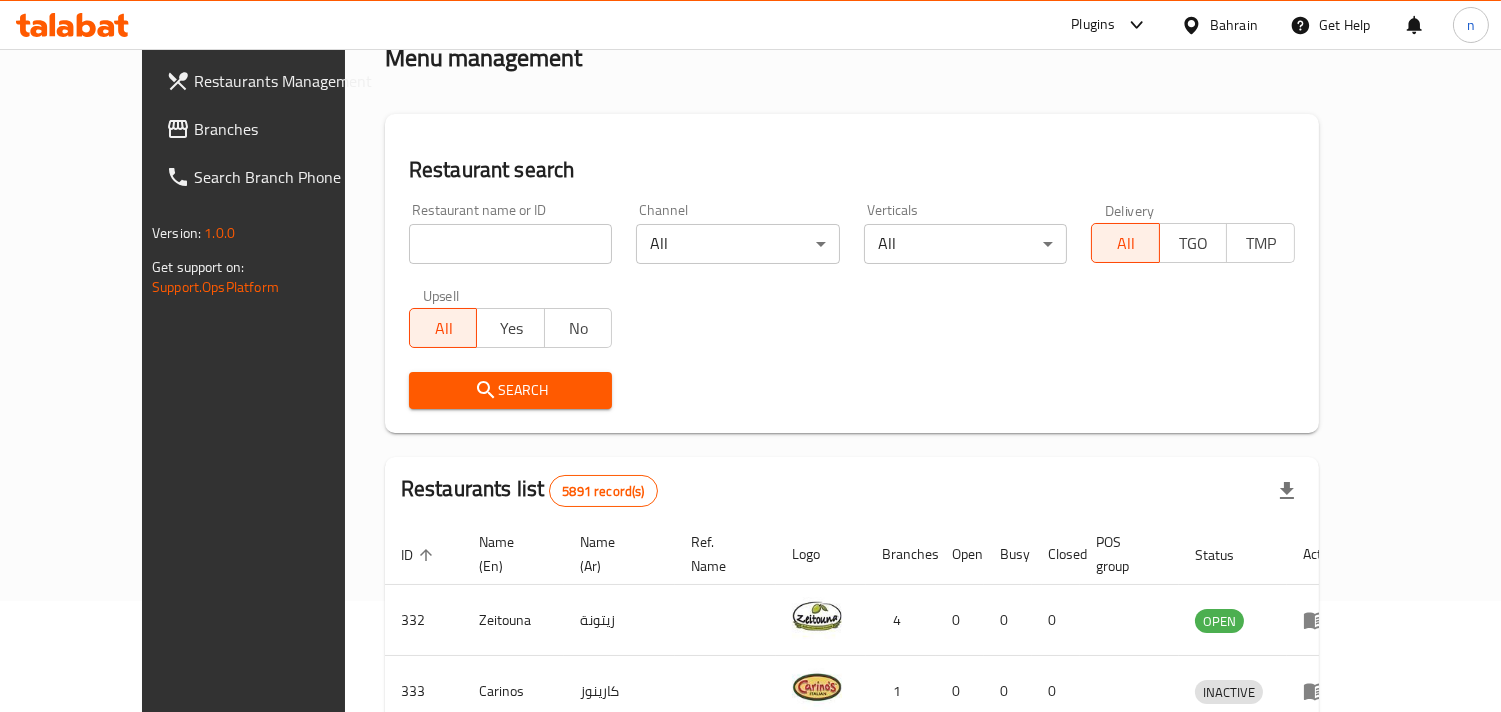 click on "Branches" at bounding box center (285, 129) 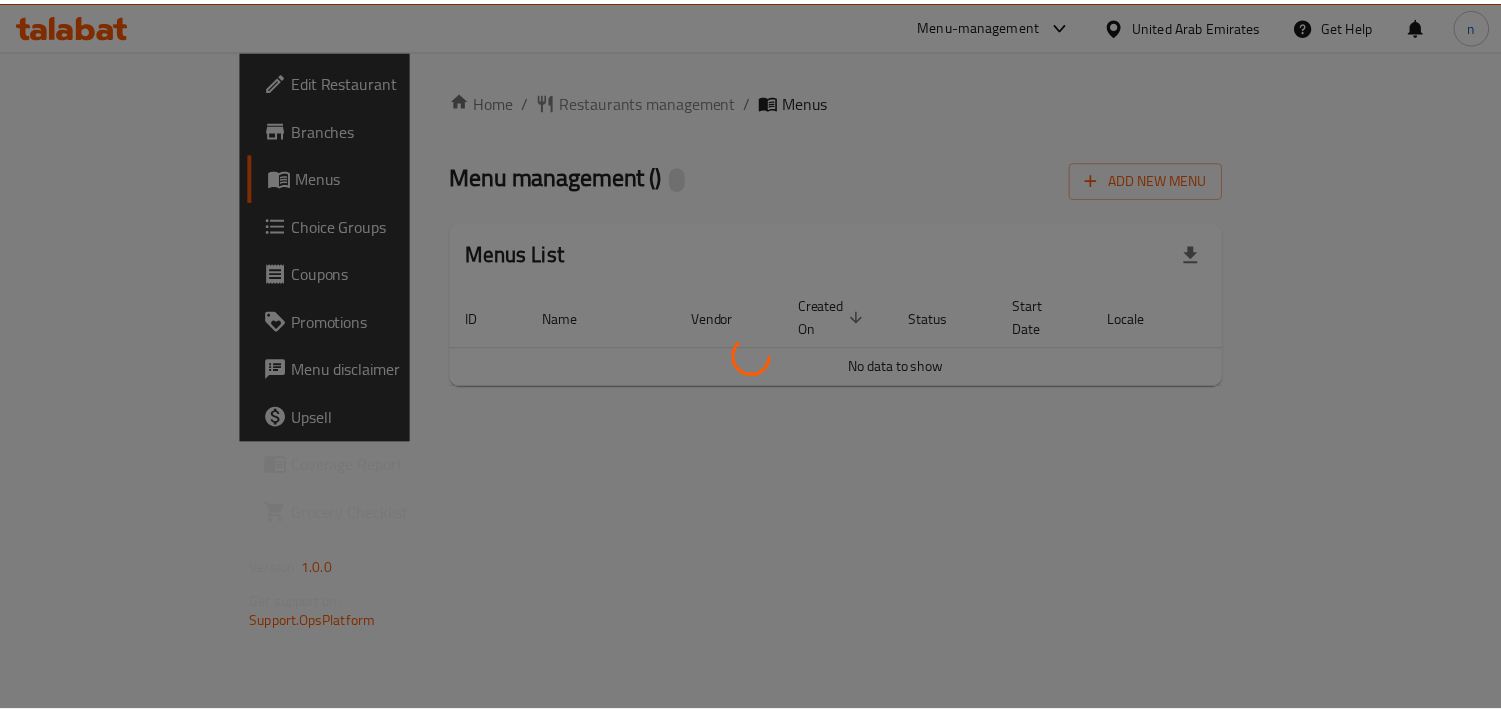 scroll, scrollTop: 0, scrollLeft: 0, axis: both 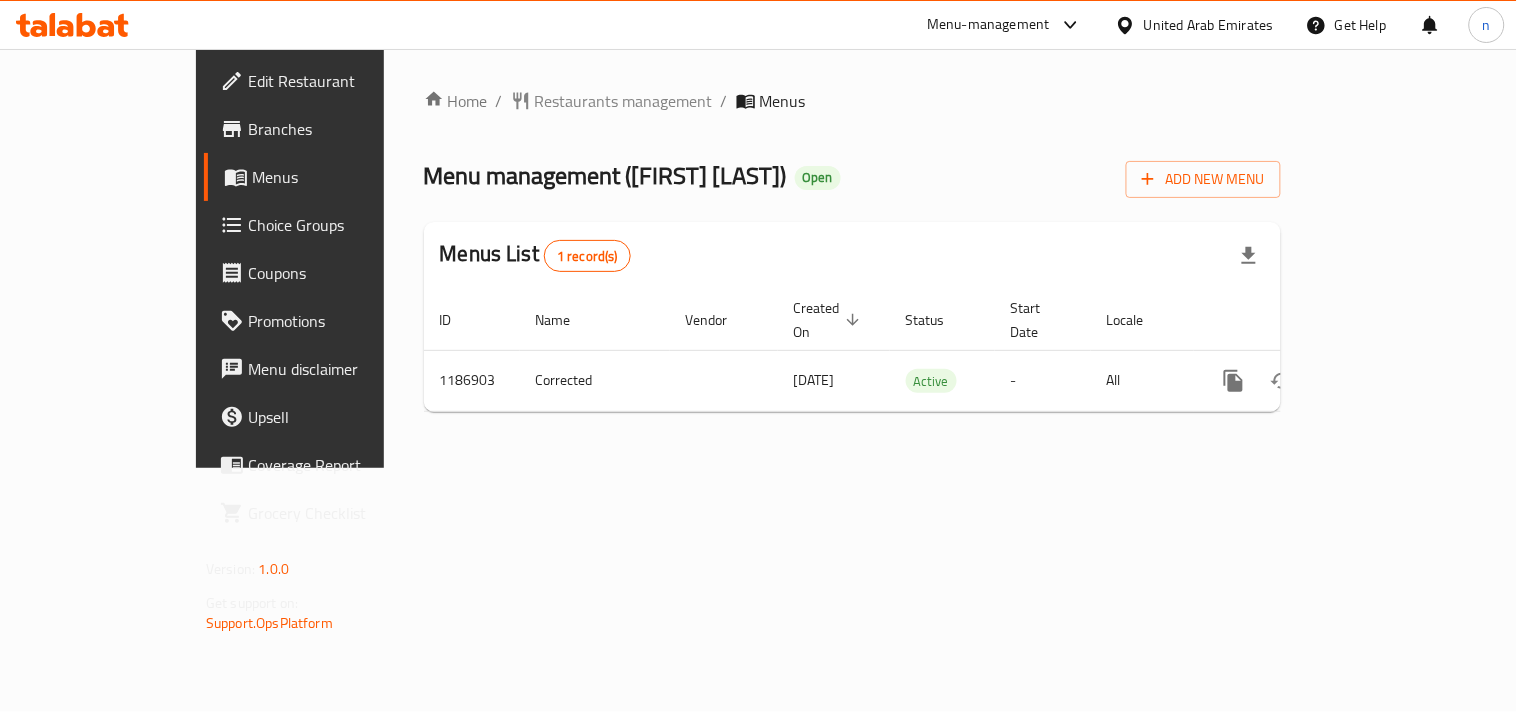 click on "United Arab Emirates" at bounding box center (1209, 25) 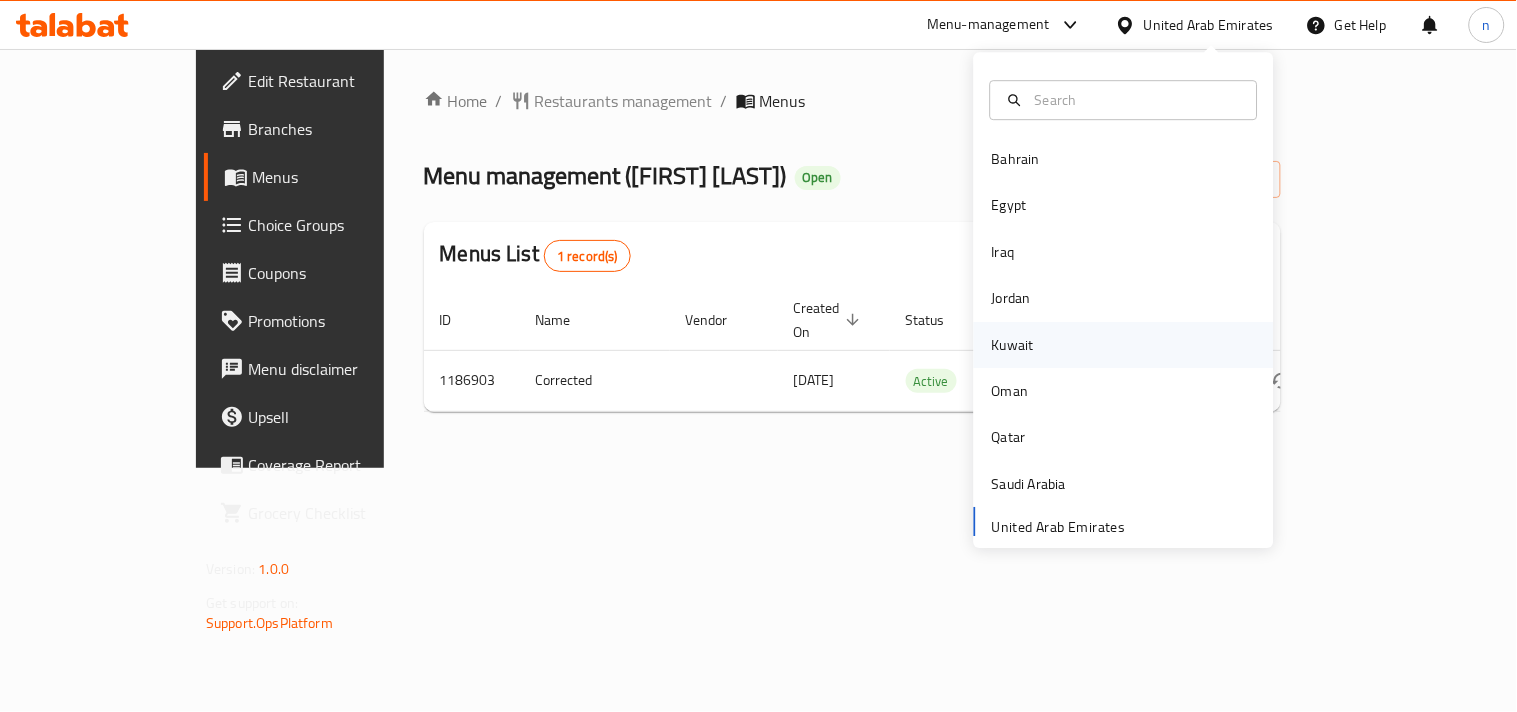 click on "Kuwait" at bounding box center (1124, 345) 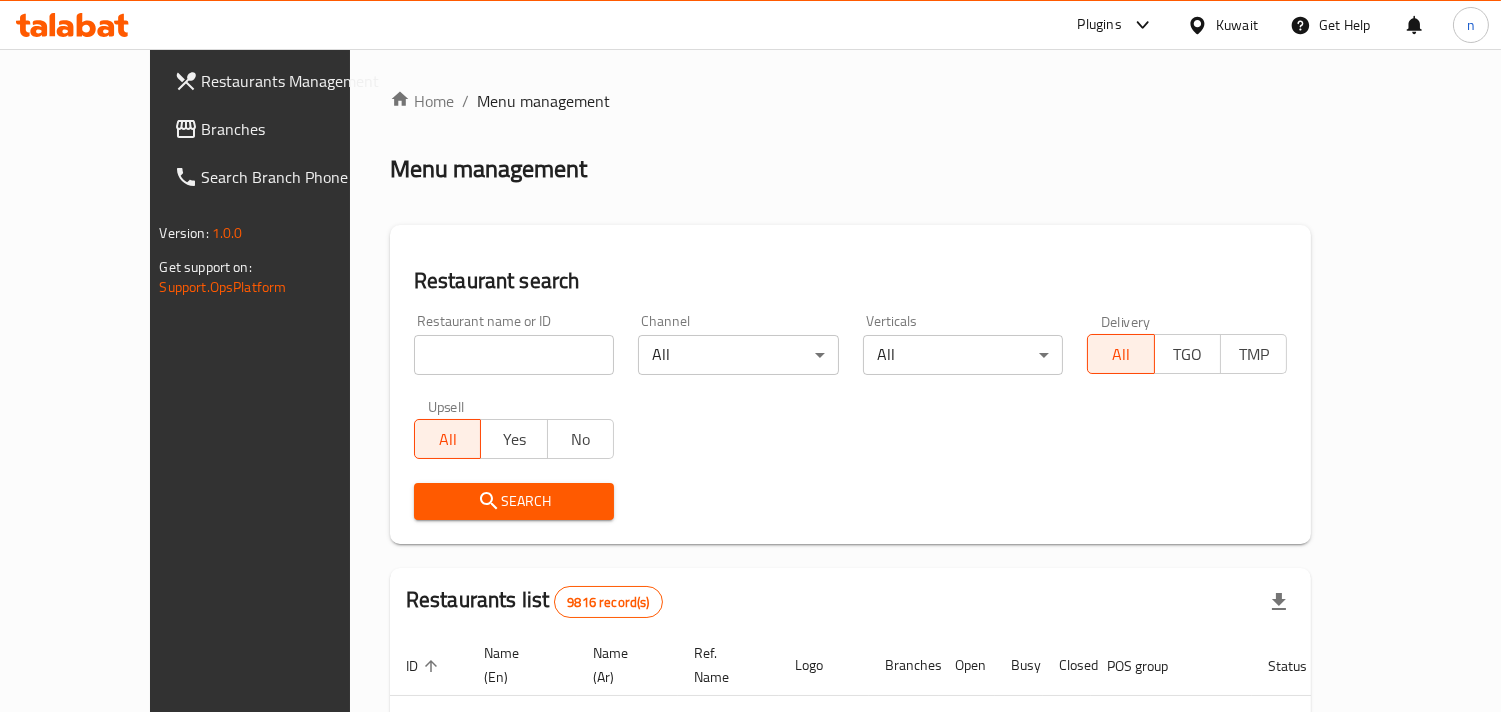 click on "Branches" at bounding box center (293, 129) 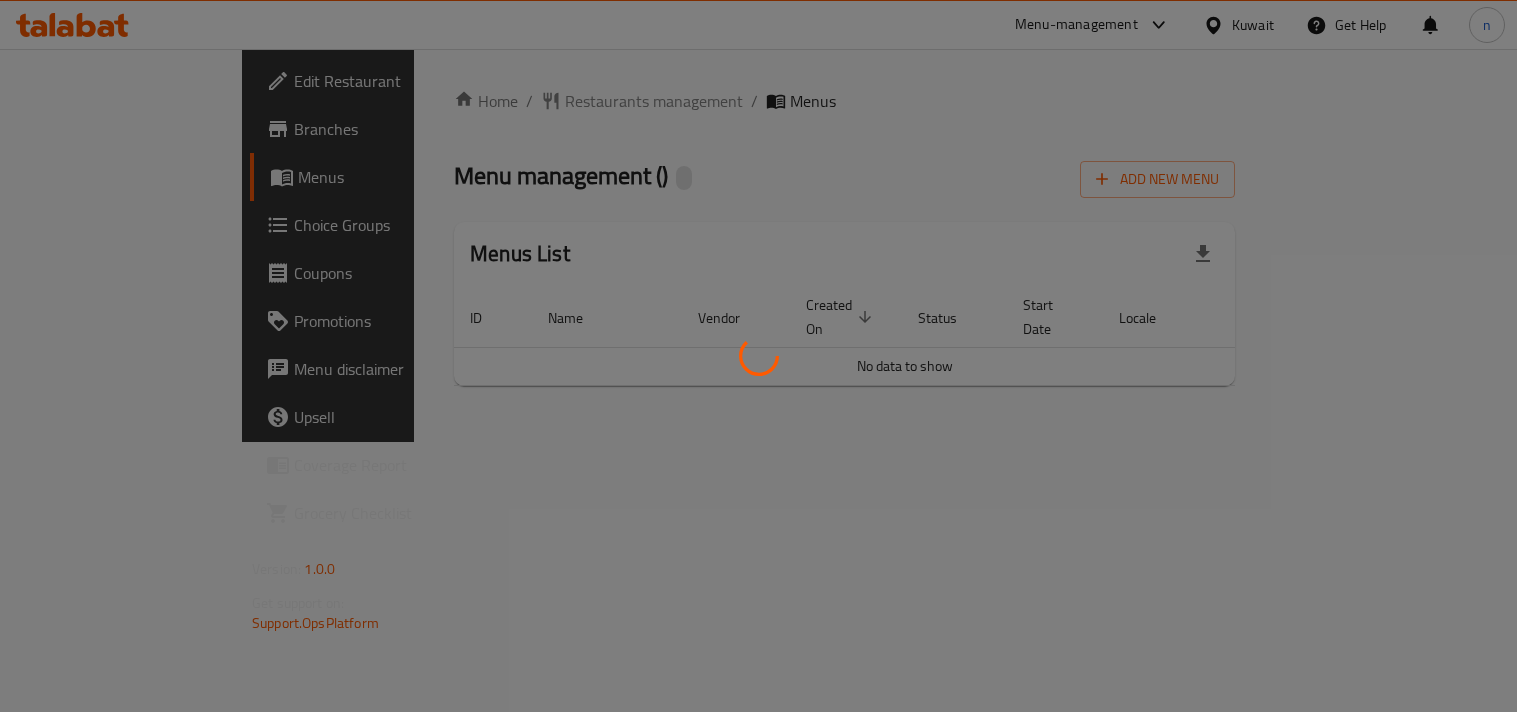 scroll, scrollTop: 0, scrollLeft: 0, axis: both 